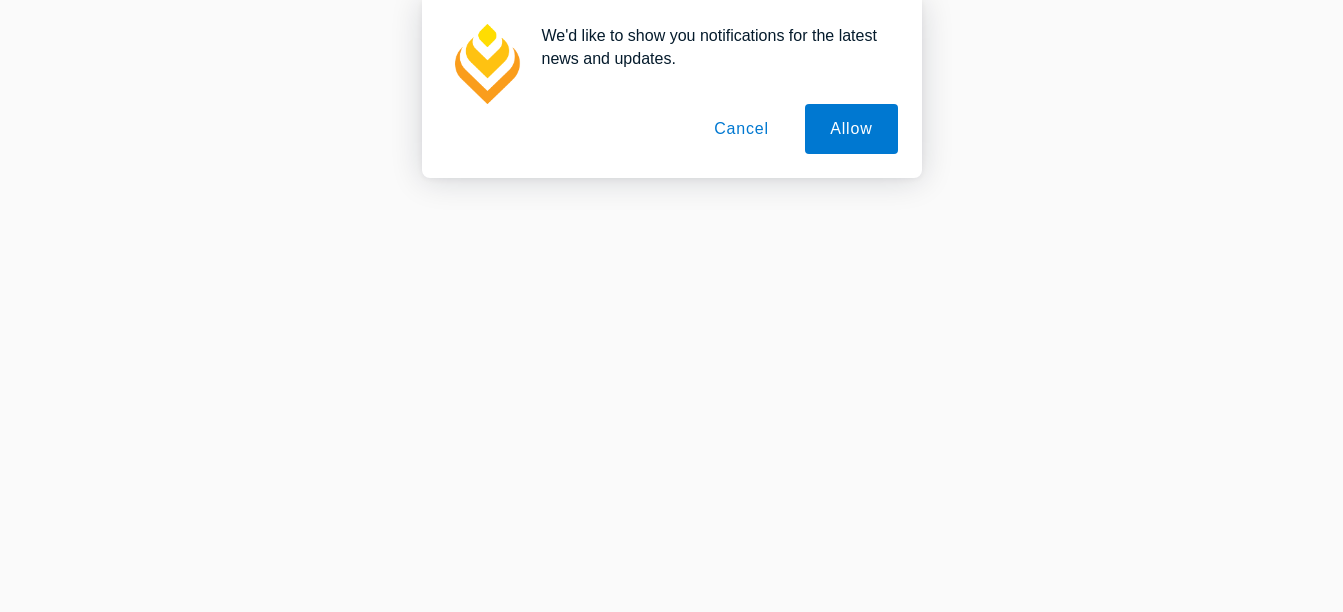 scroll, scrollTop: 0, scrollLeft: 0, axis: both 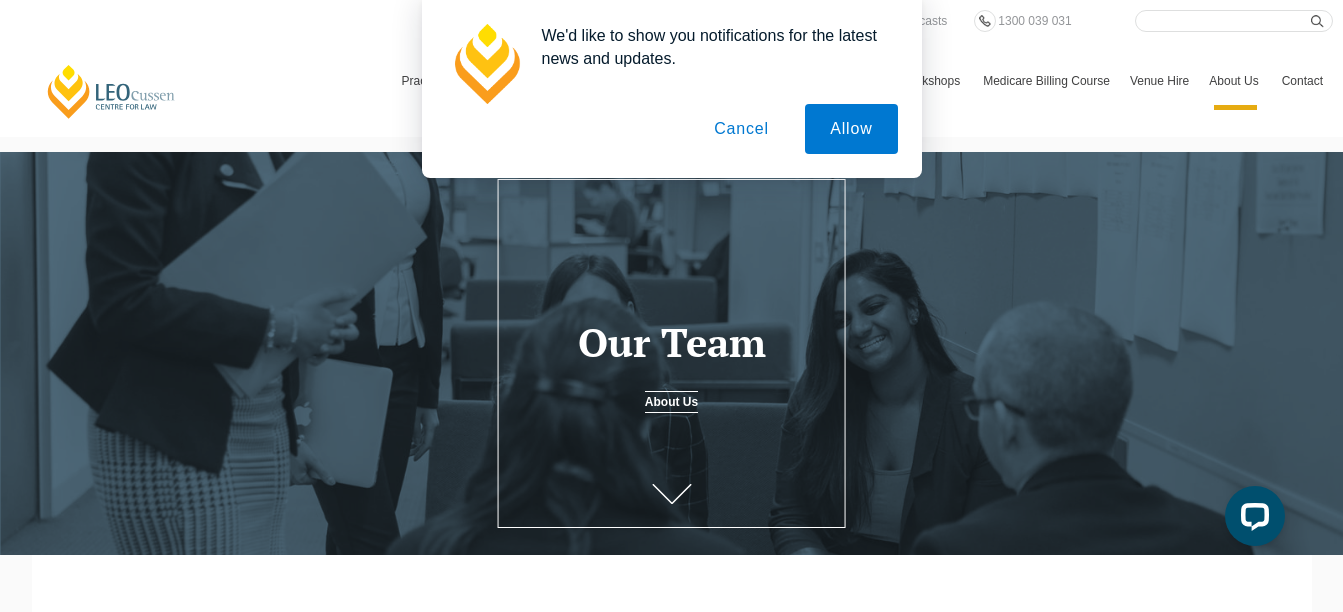 click on "Cancel" at bounding box center [741, 129] 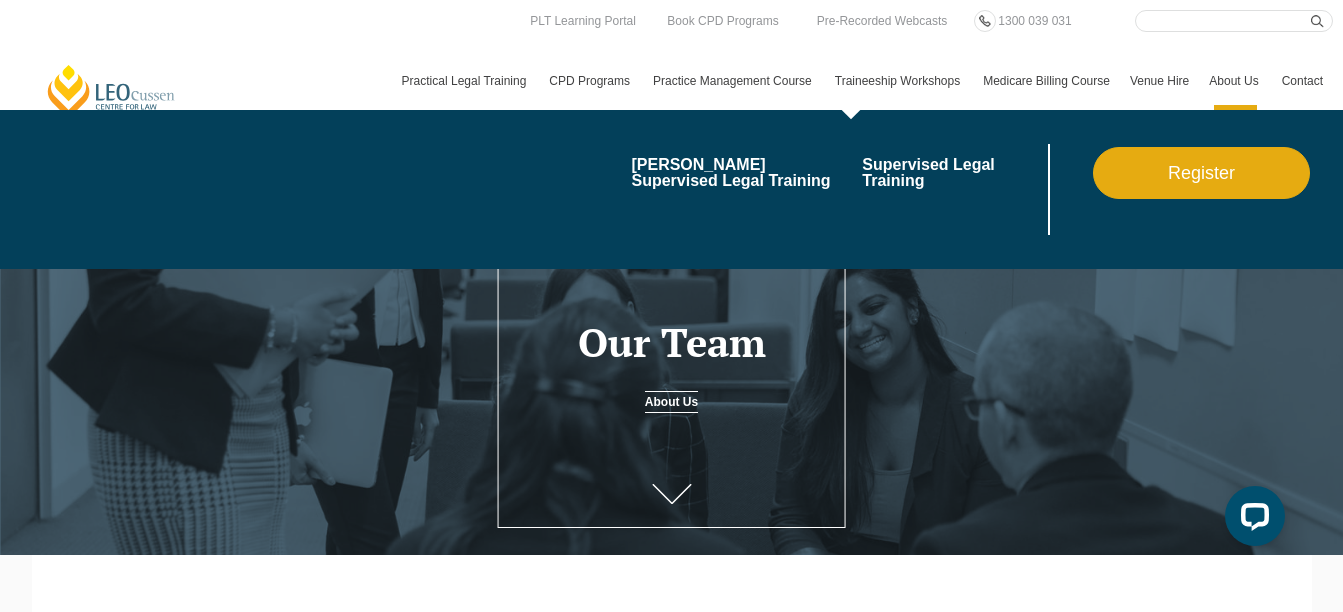 click on "Traineeship Workshops" at bounding box center [899, 81] 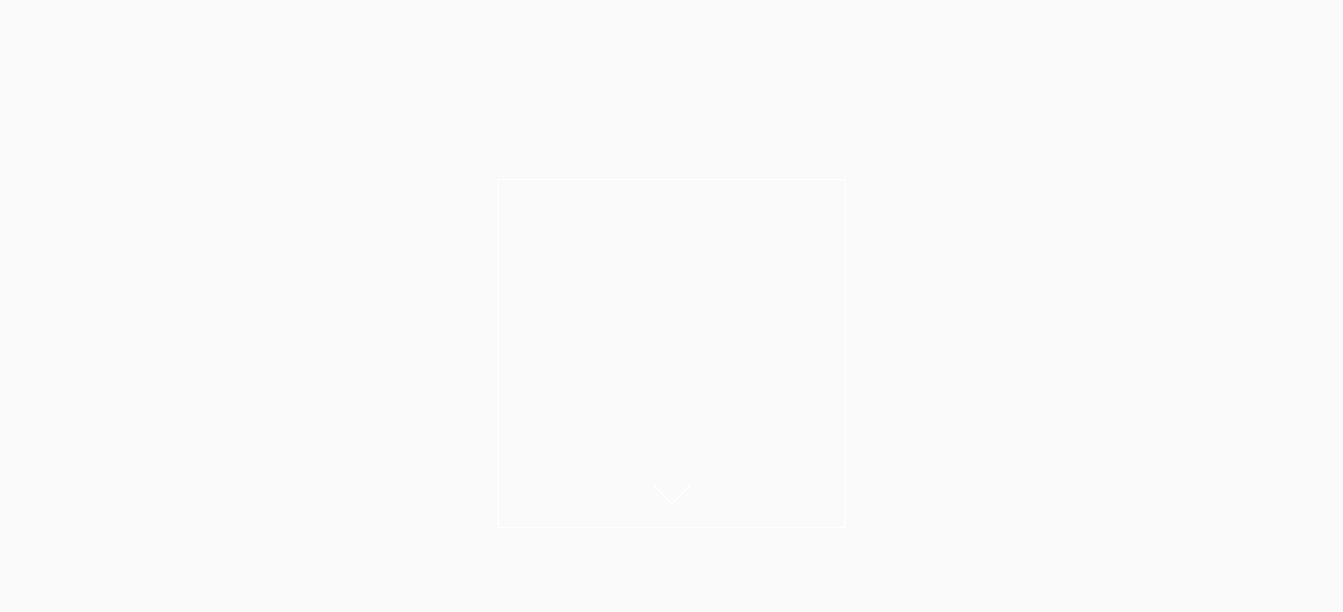scroll, scrollTop: 0, scrollLeft: 0, axis: both 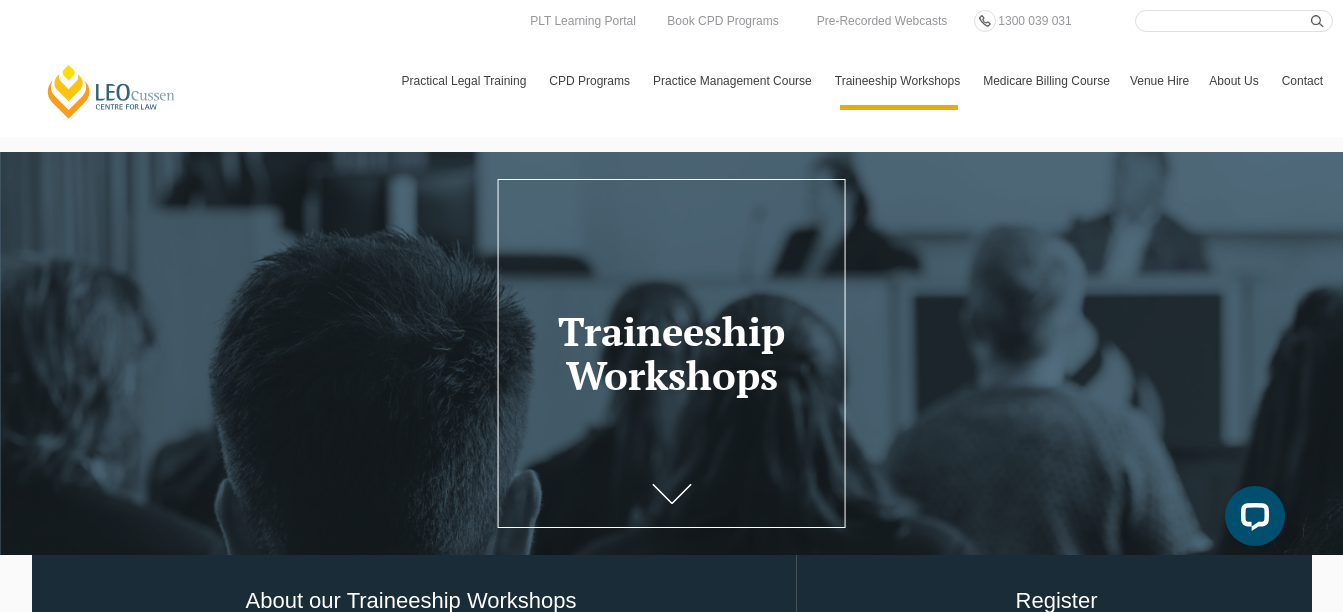 click on "Search here" at bounding box center [1234, 21] 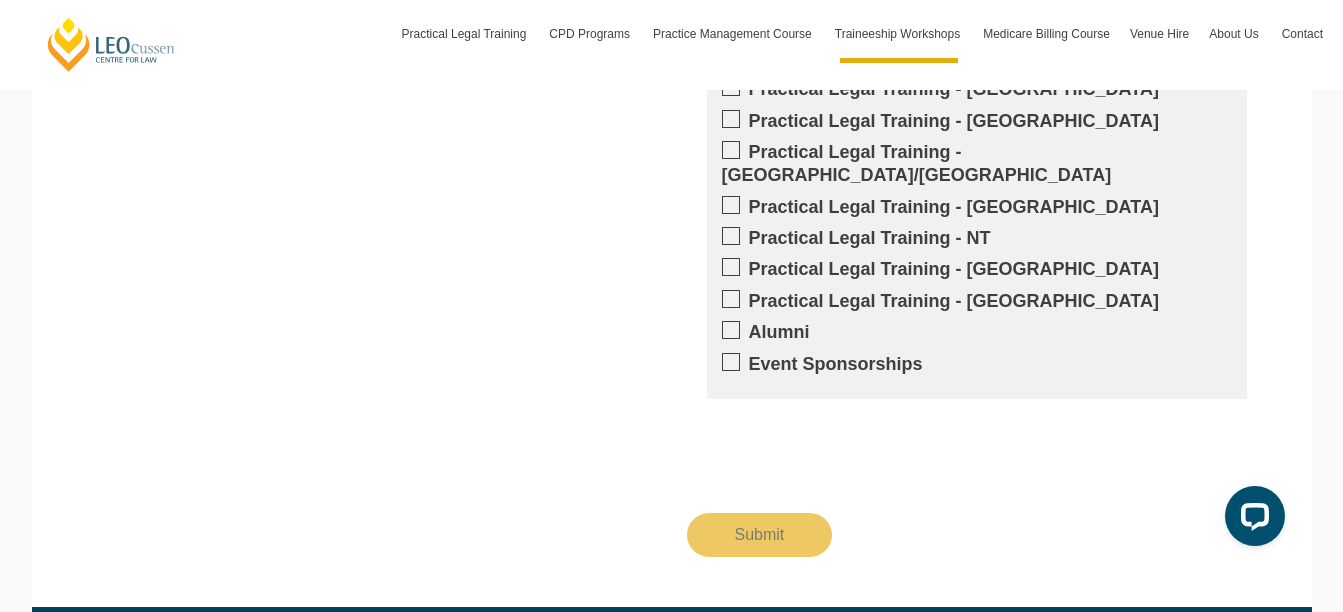scroll, scrollTop: 2040, scrollLeft: 0, axis: vertical 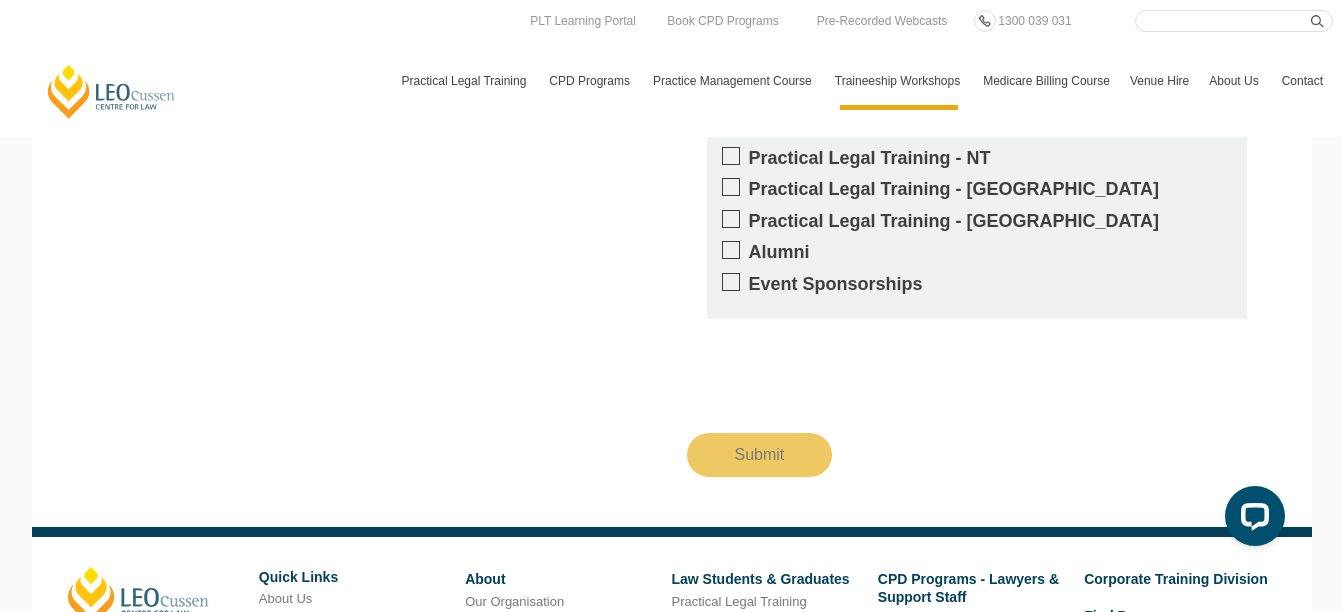 click on "[PERSON_NAME] Centre for Law                             Search here               Practical Legal Training     Our Practical Legal Training Program     Program Dates & Fees   Chat with us   2025 PLT Program Guide   FAQs   International Students & Lawyers   Concurrent Study   Professional Placement   PLT Single Topics   Employers       Locations & Course Options     PLT VIC   PLT ACT   PLT [GEOGRAPHIC_DATA]   PLT QLD   PLT SA   PLT [GEOGRAPHIC_DATA]       Virtual Internships   Enrol Now       CPD Programs     CPD Programs Overview     Victoria CPD Programs   National CPD Programs     By CPD Category     Substantive Law   Professional Skills   Ethics & Professional Responsibility   Practice Management & Business Skills               Continuing Professional Development (CPD) Courses     By Practice Area of Law     Criminal   [PERSON_NAME], Trusts & Succession Planning   Tax   Litigation & Advocacy   Ethics   Corporate   View All       By Type     Workshops   Conferences   Seminars   Intensives   Online Intensives           About Our CPD Courses" at bounding box center (671, 68) 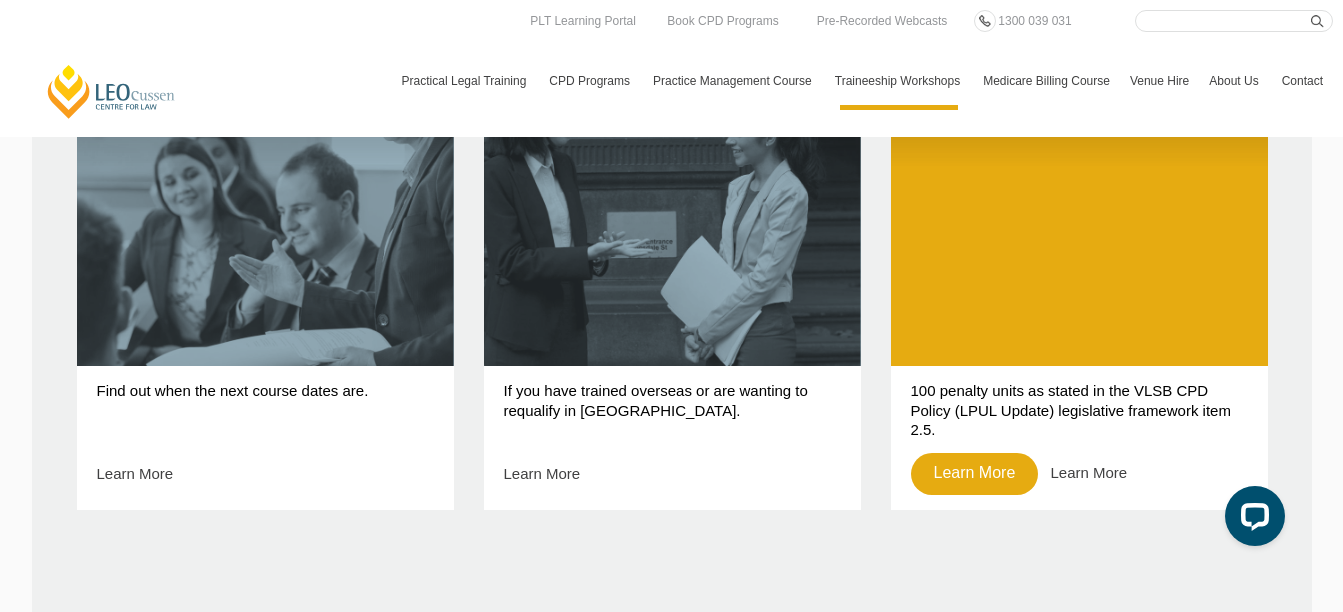 scroll, scrollTop: 827, scrollLeft: 0, axis: vertical 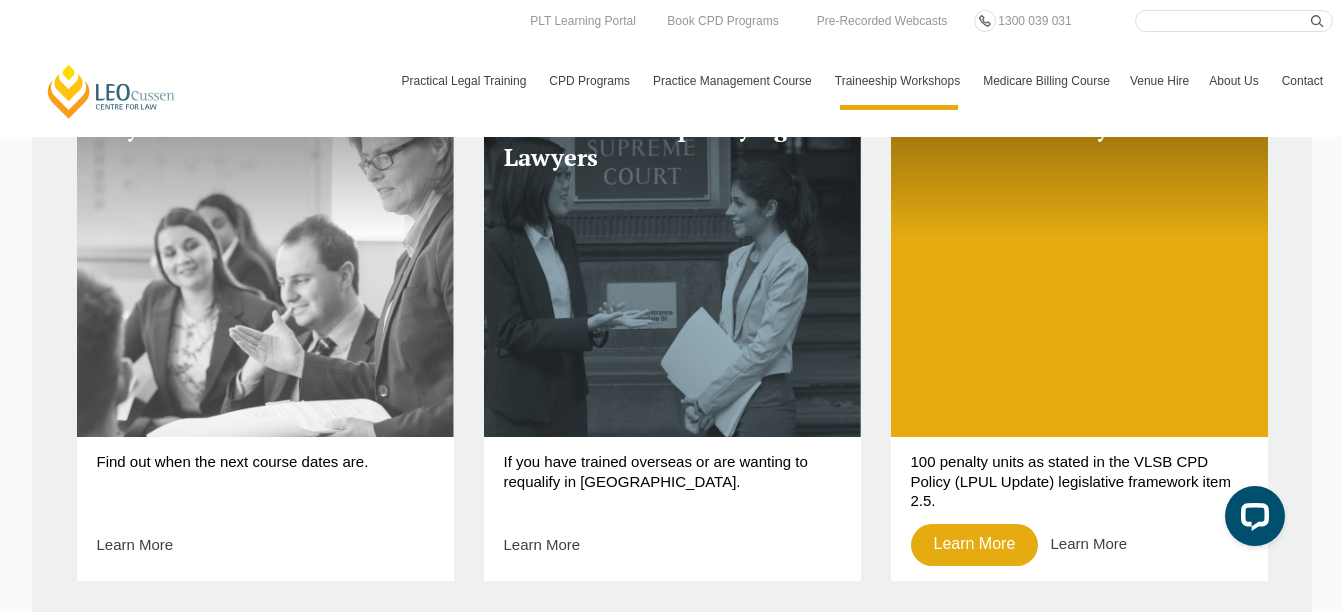 click on "Key Dates" at bounding box center (265, 265) 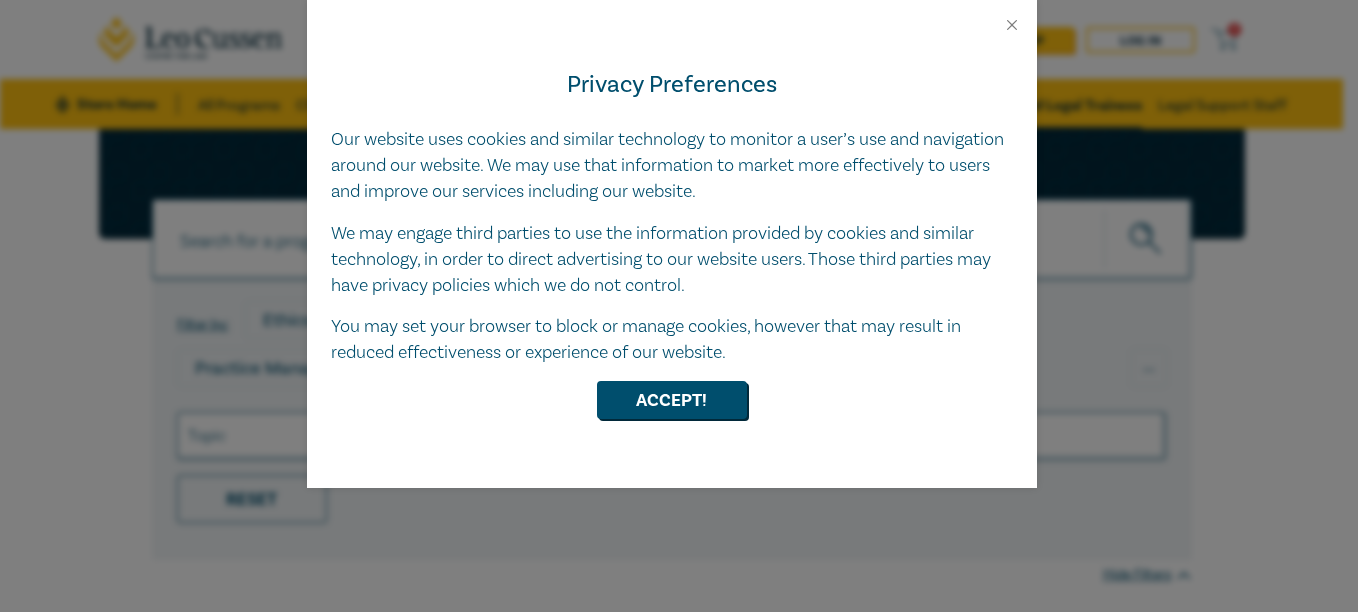 scroll, scrollTop: 0, scrollLeft: 0, axis: both 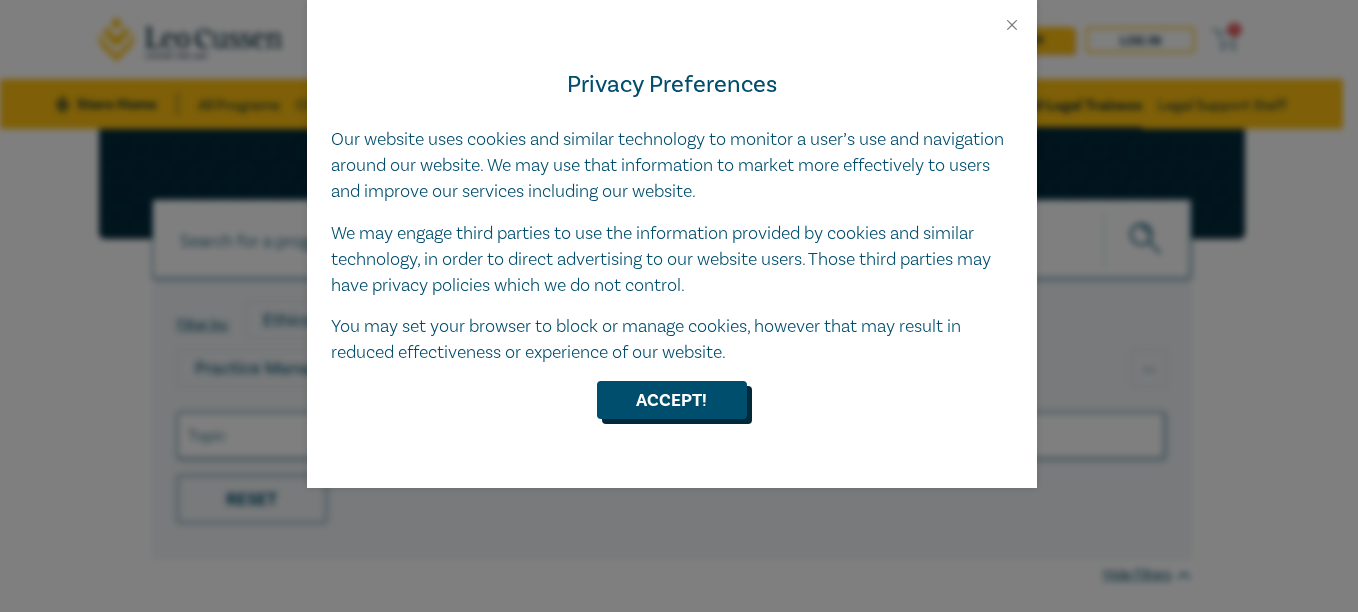 click on "Accept!" at bounding box center (672, 400) 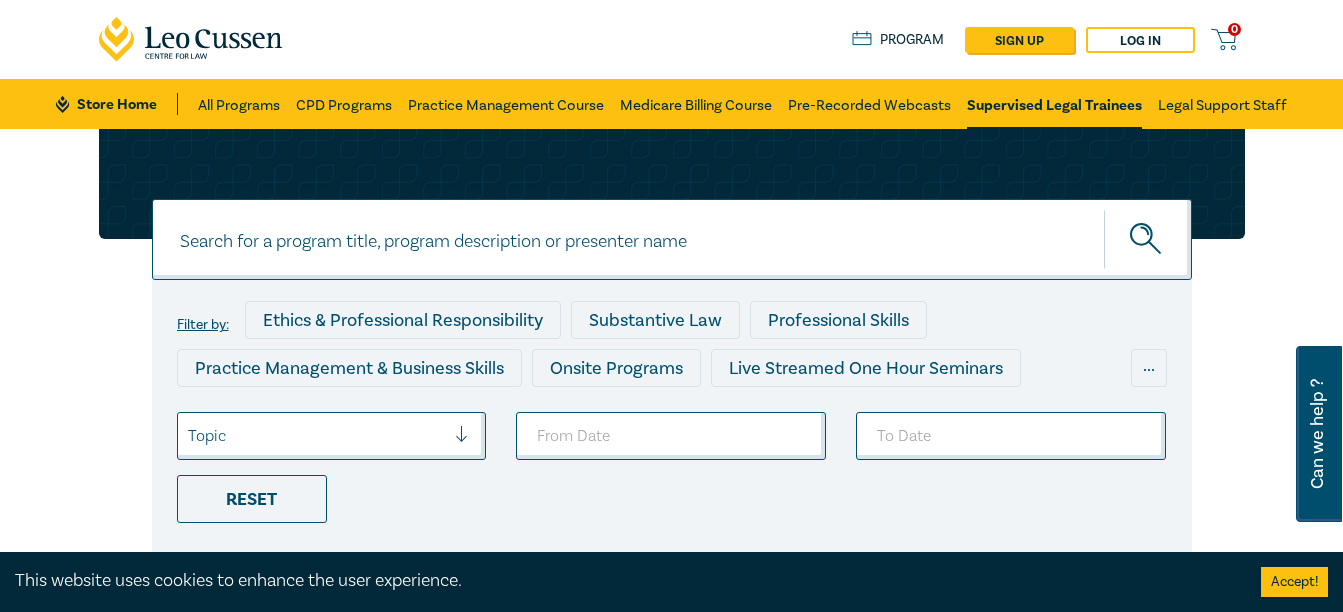 click at bounding box center [317, 436] 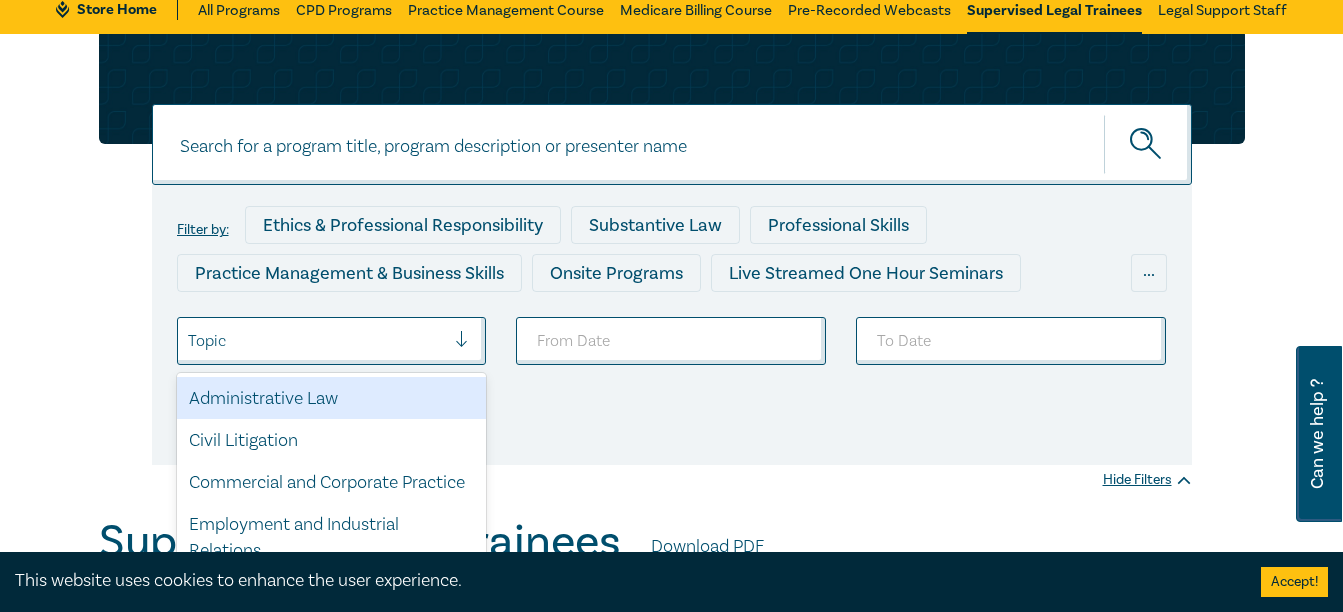scroll, scrollTop: 164, scrollLeft: 0, axis: vertical 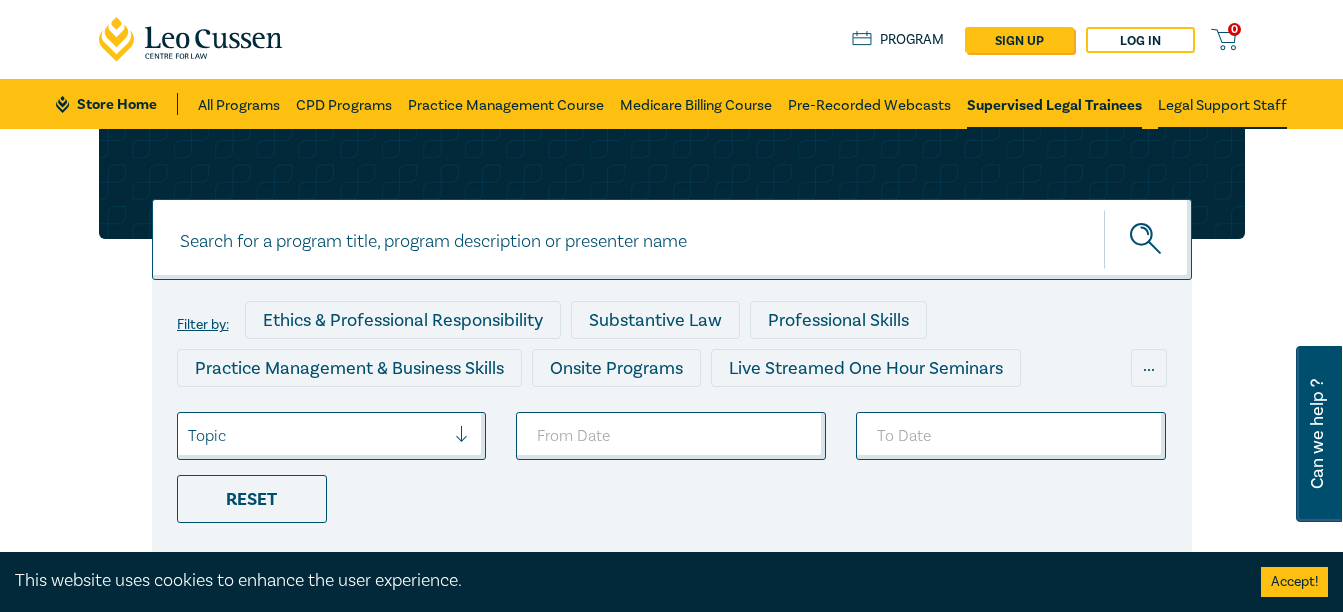 click on "Legal Support Staff" at bounding box center (1222, 104) 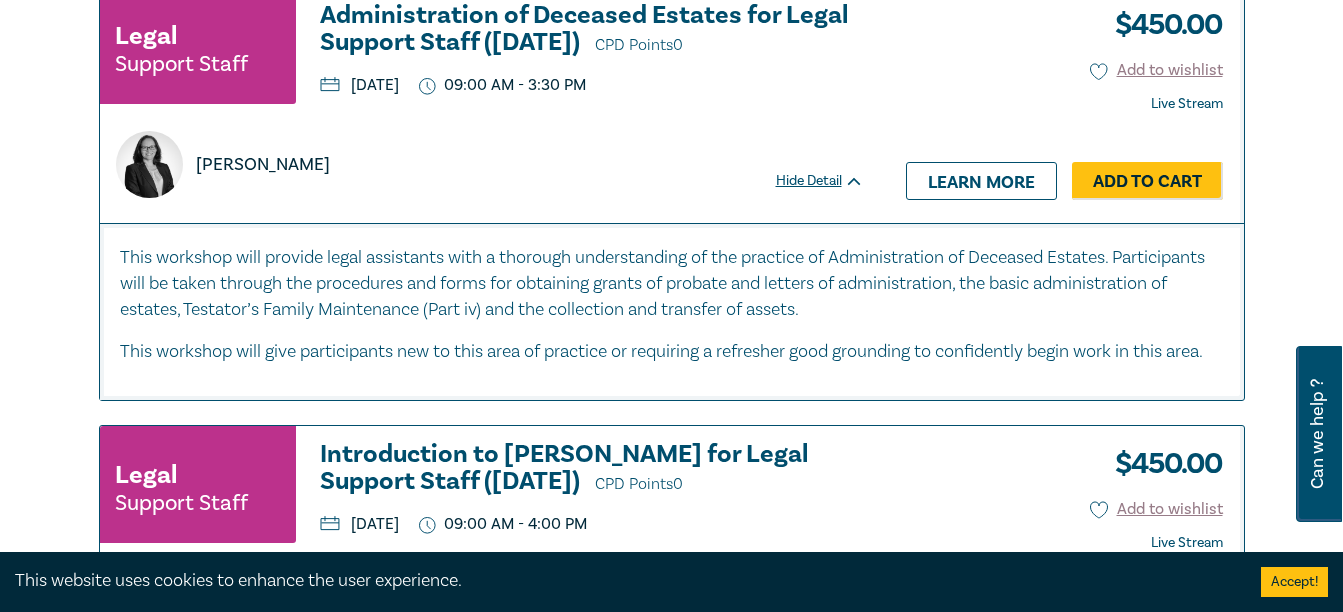 scroll, scrollTop: 760, scrollLeft: 0, axis: vertical 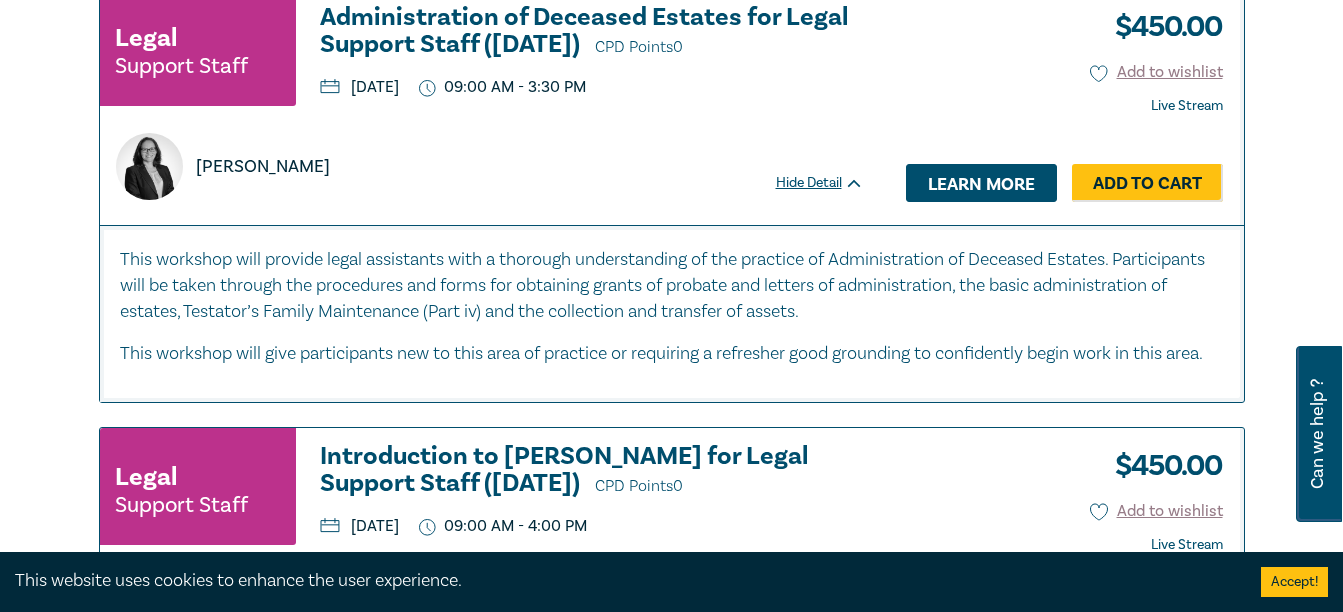 click on "Learn more" at bounding box center (981, 183) 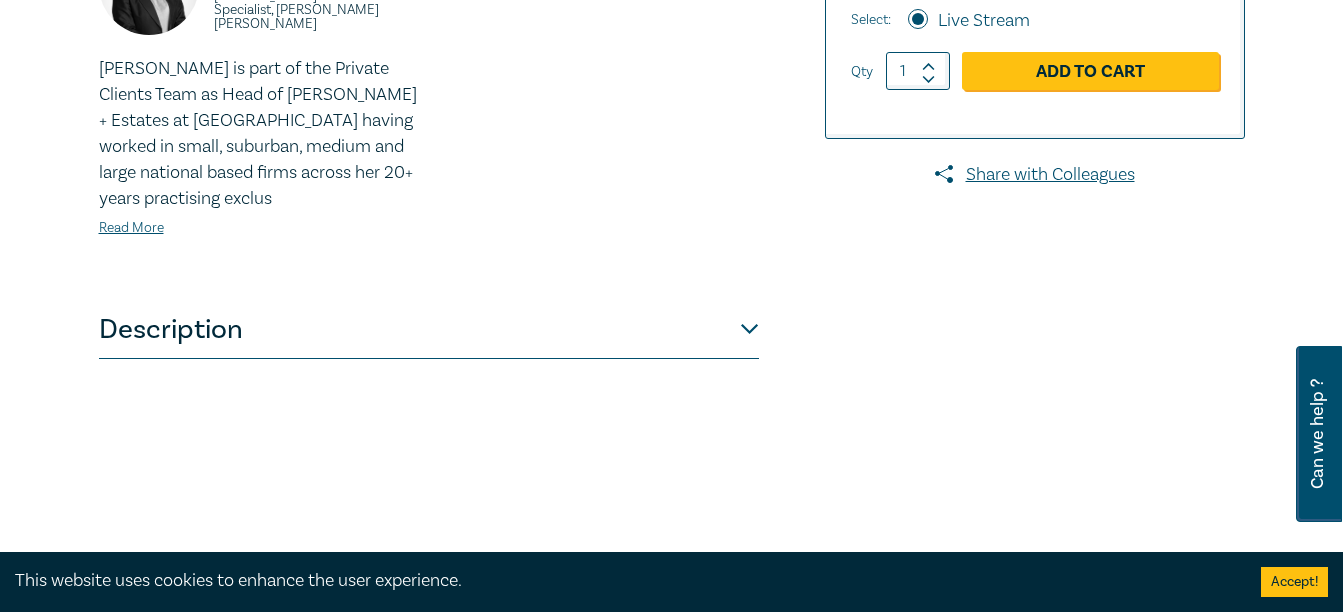 scroll, scrollTop: 760, scrollLeft: 0, axis: vertical 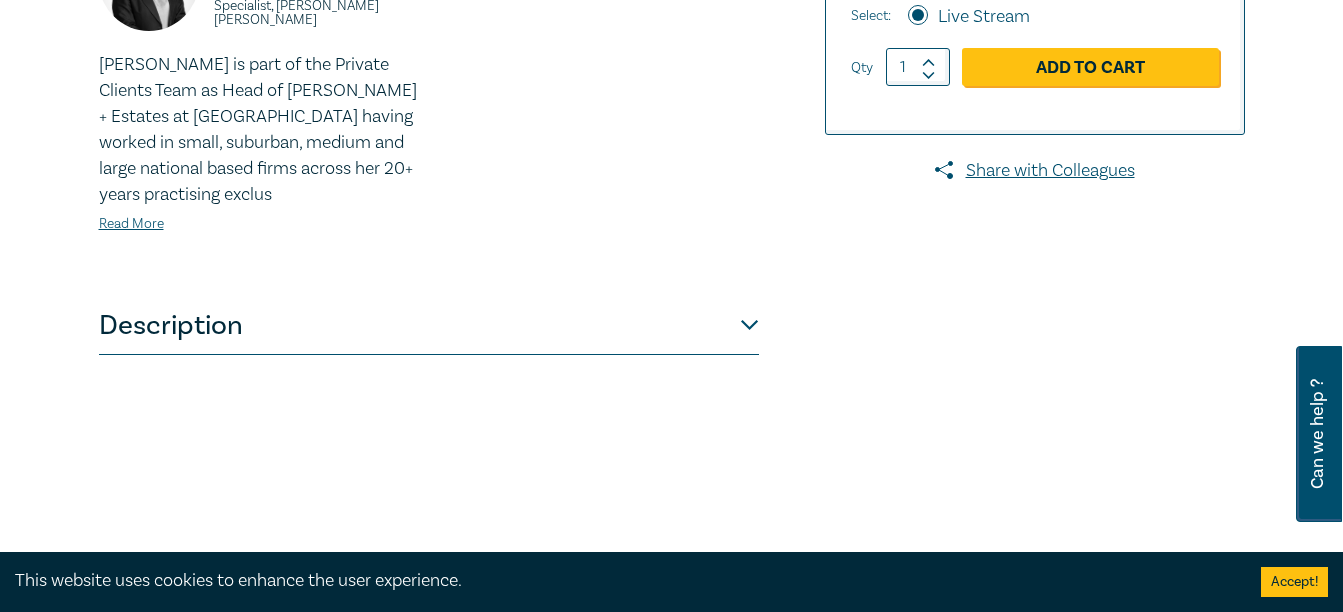click on "Description" at bounding box center (429, 325) 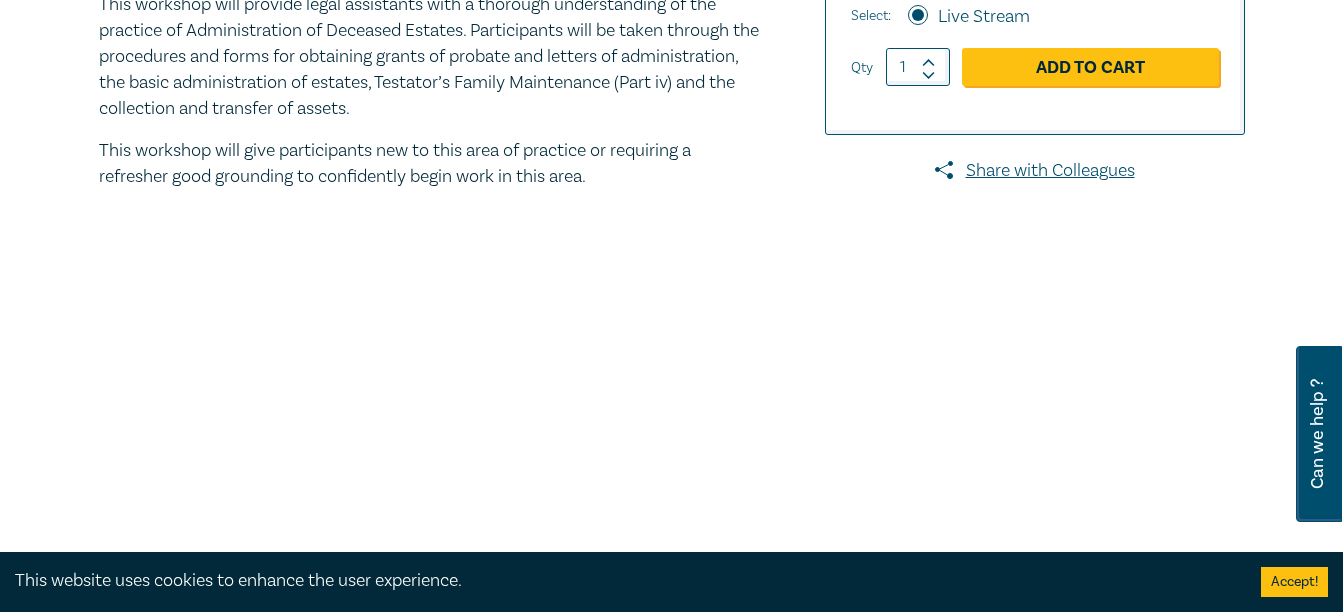 type 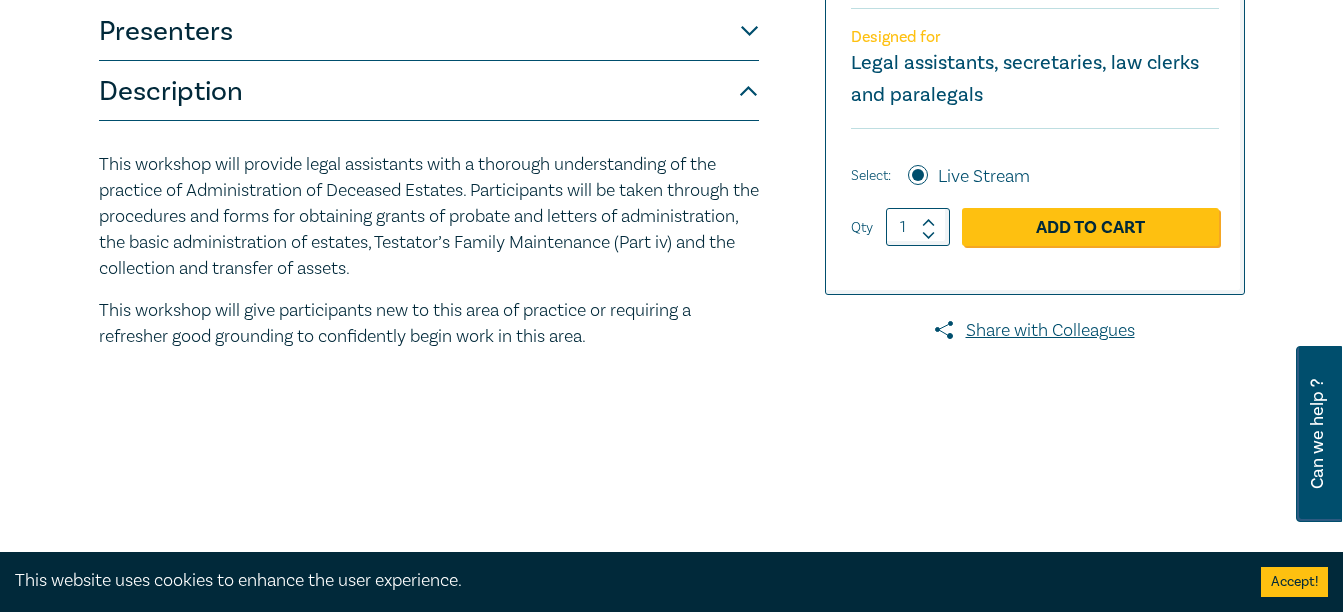 scroll, scrollTop: 560, scrollLeft: 0, axis: vertical 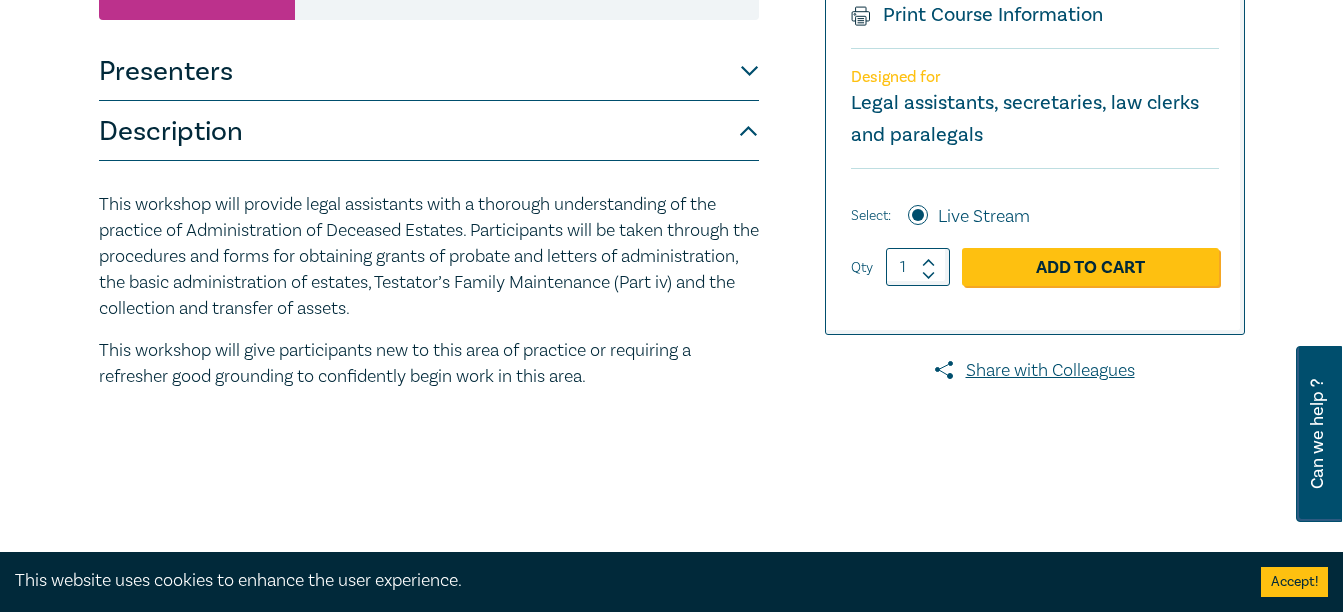 click on "Description" at bounding box center (429, 131) 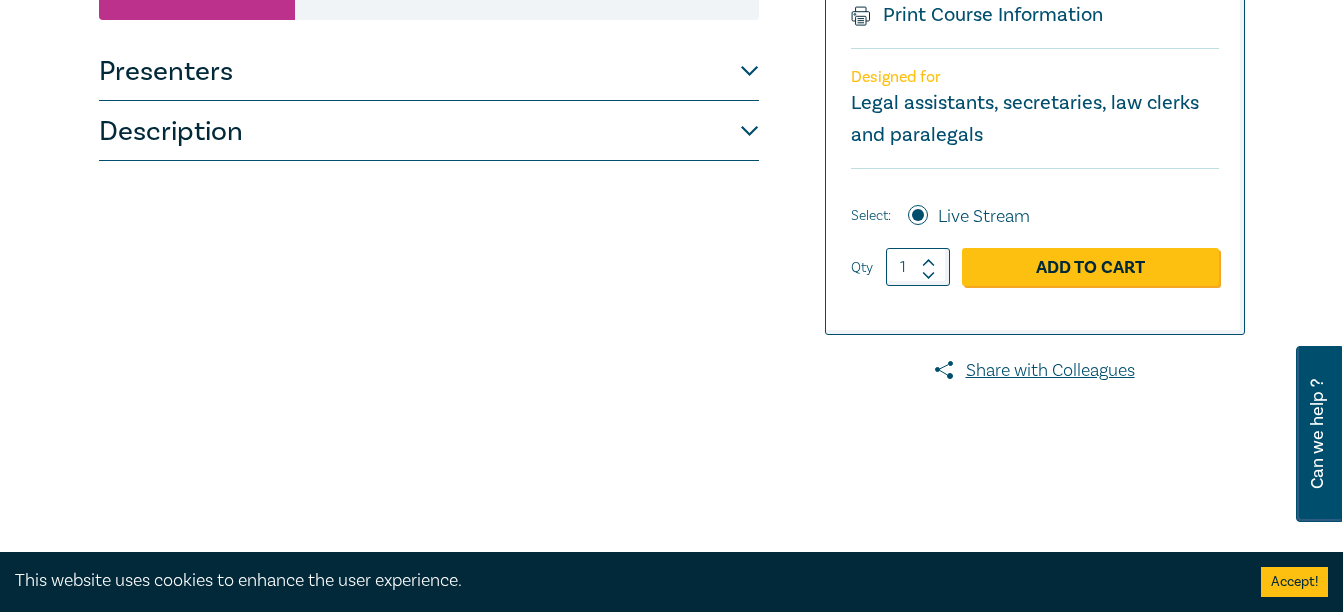 click on "Description" at bounding box center [429, 131] 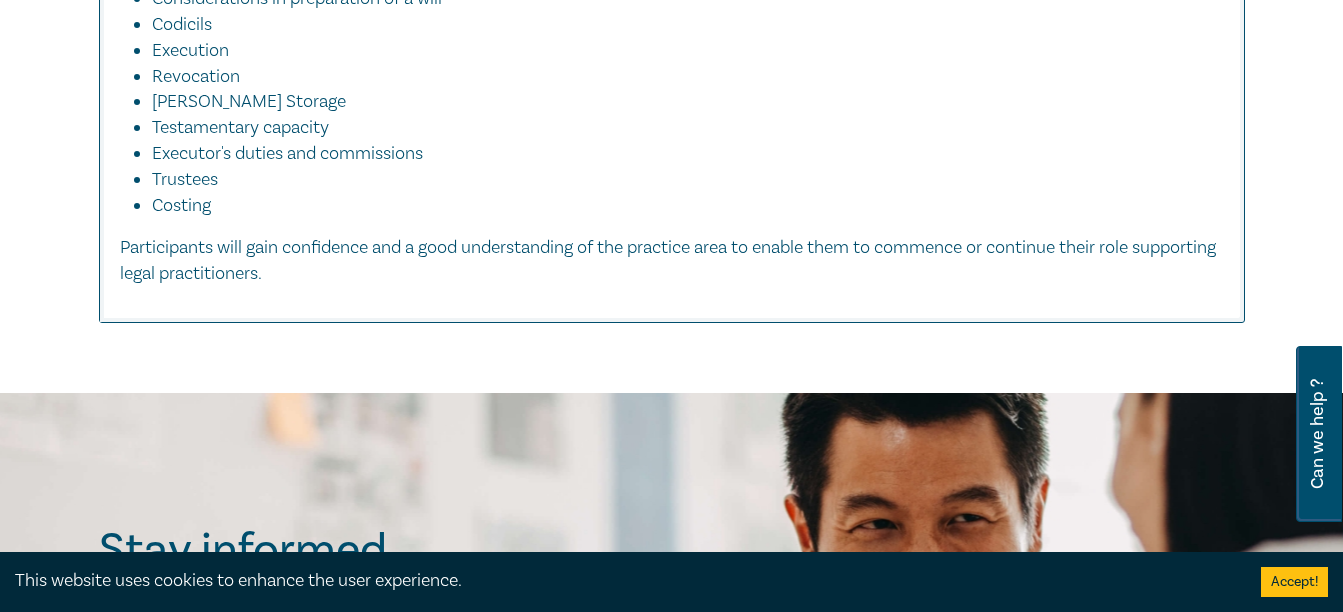 scroll, scrollTop: 2739, scrollLeft: 0, axis: vertical 